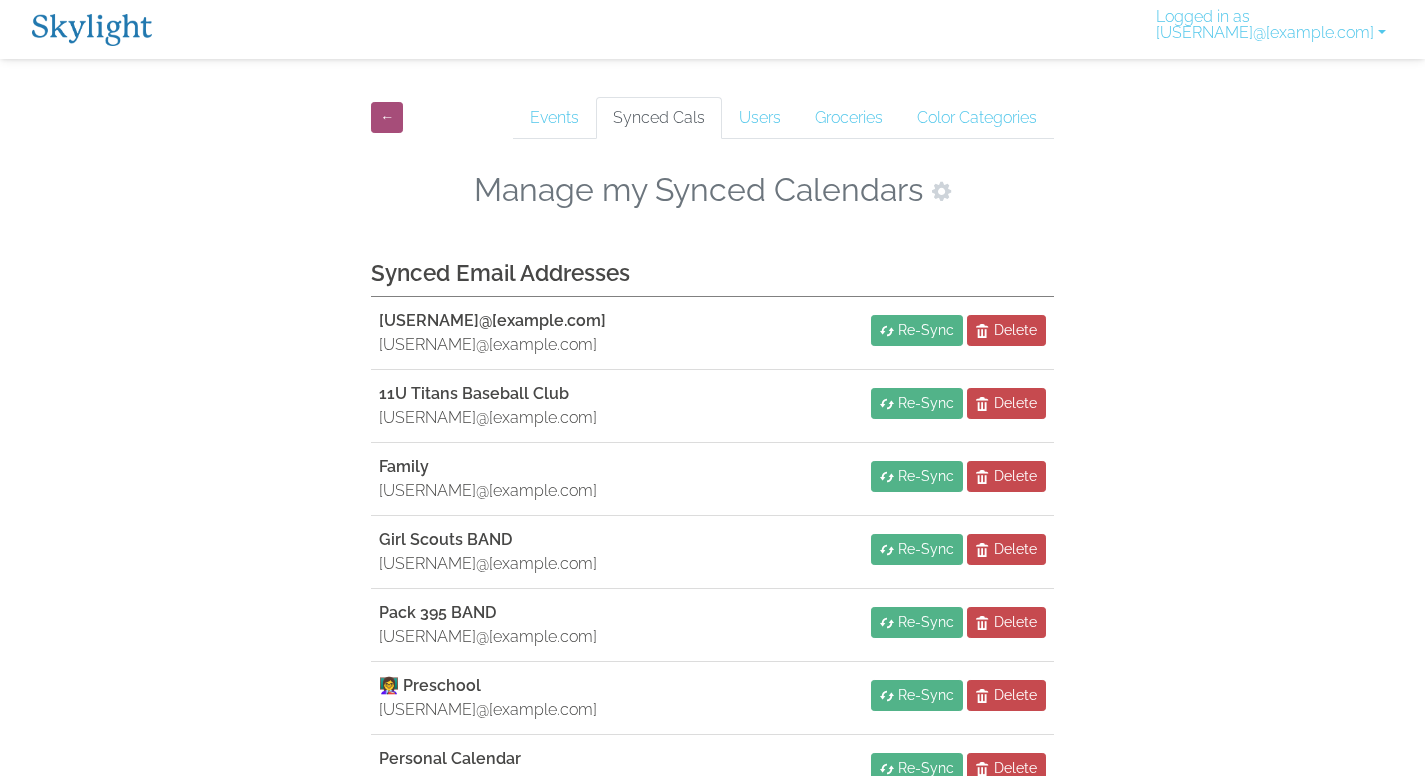 scroll, scrollTop: 257, scrollLeft: 0, axis: vertical 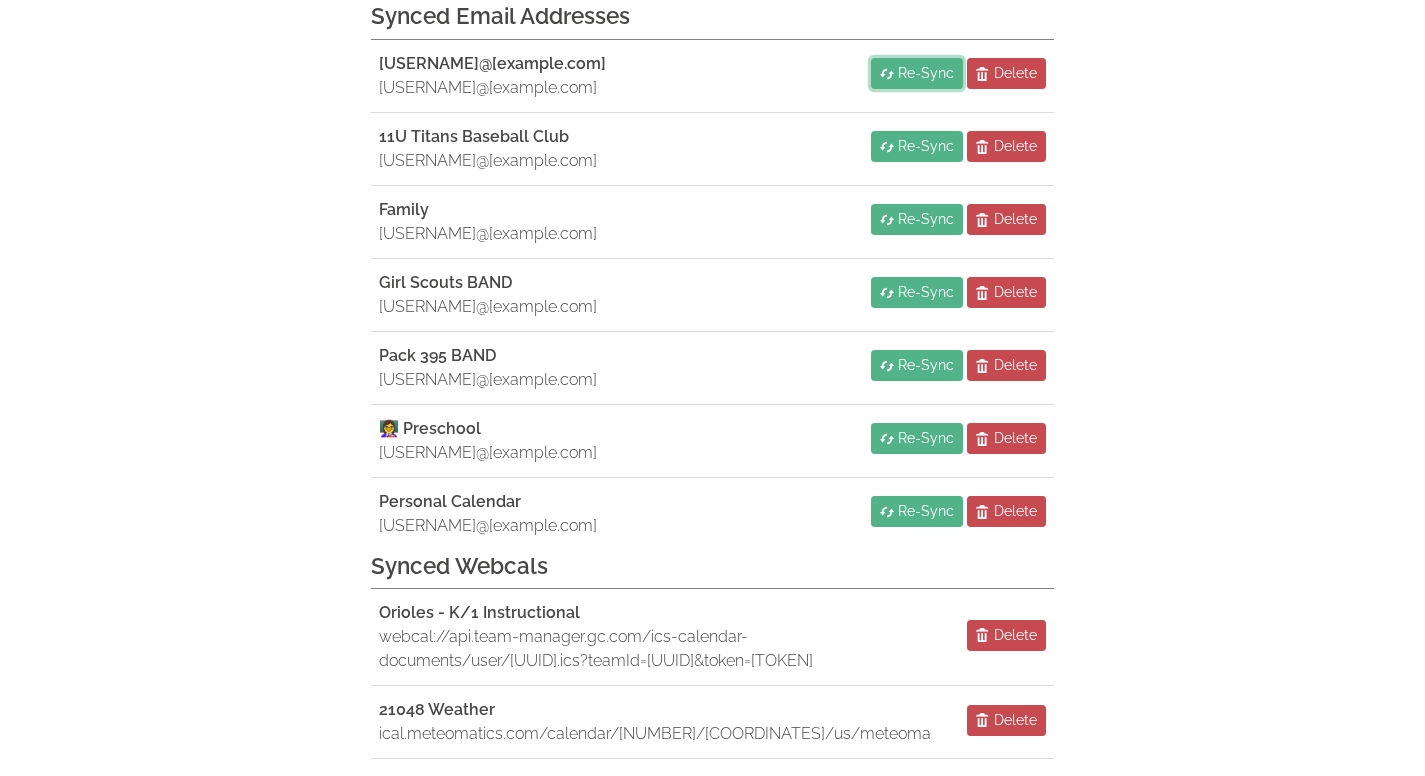click on "Re-Sync" at bounding box center [926, 73] 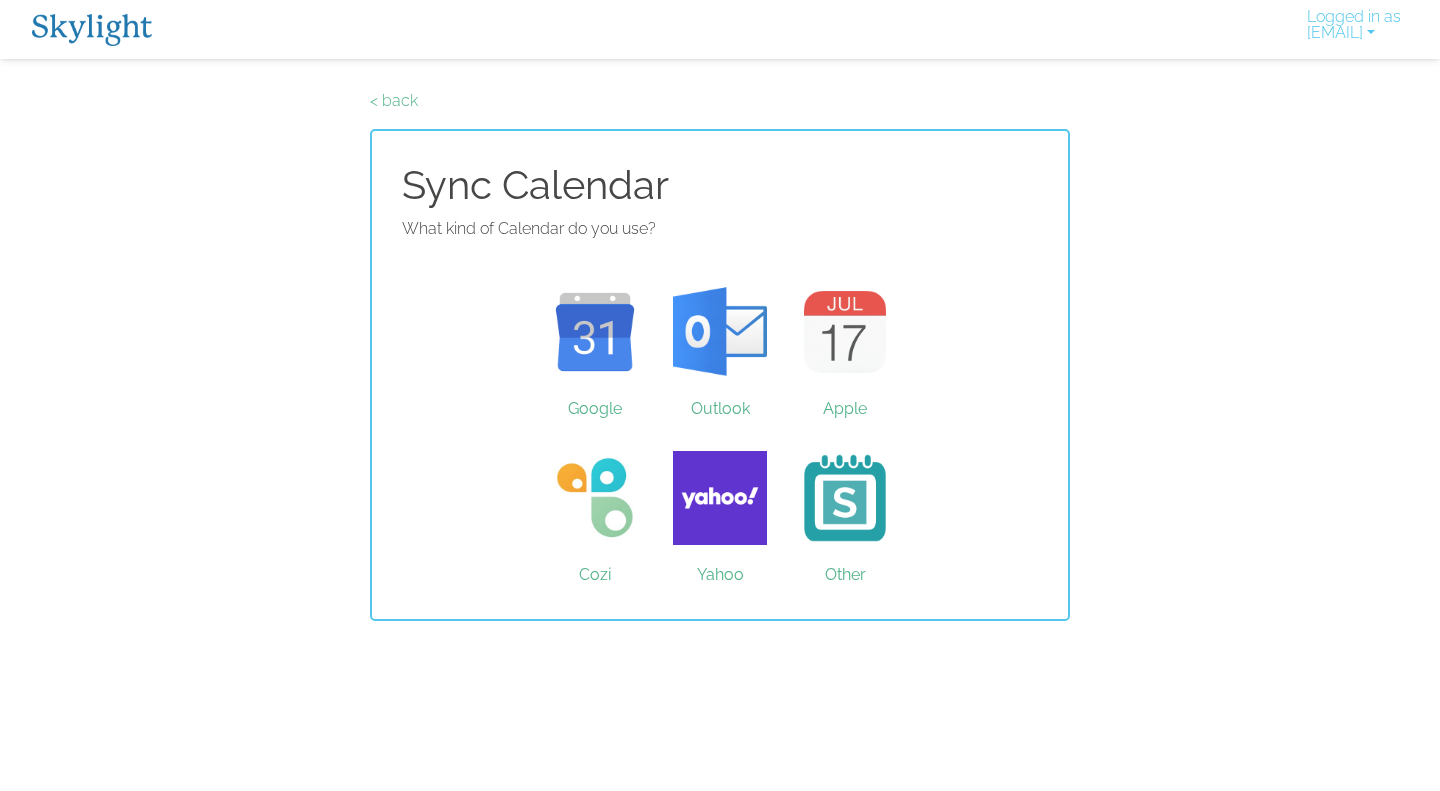scroll, scrollTop: 0, scrollLeft: 0, axis: both 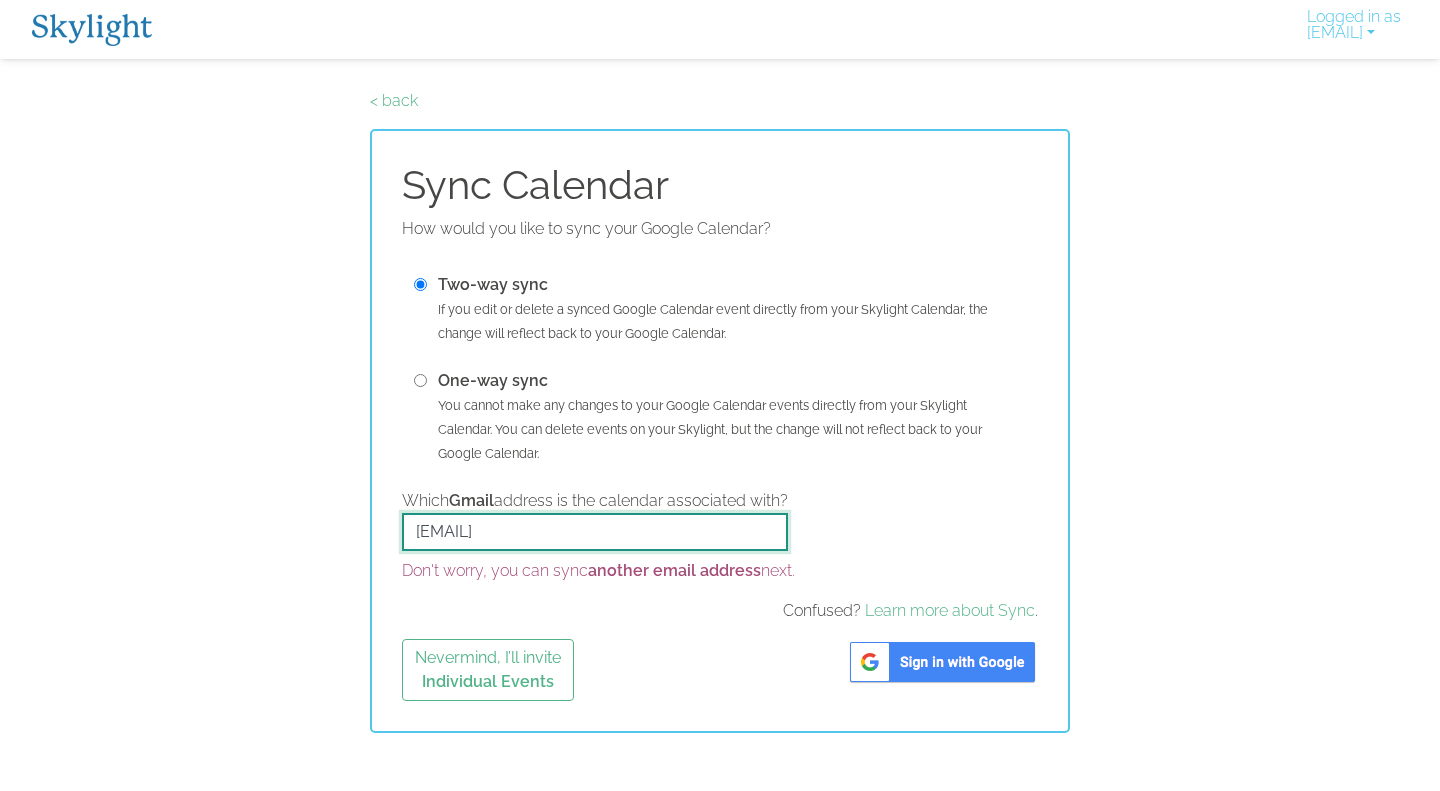 drag, startPoint x: 662, startPoint y: 525, endPoint x: 321, endPoint y: 527, distance: 341.00586 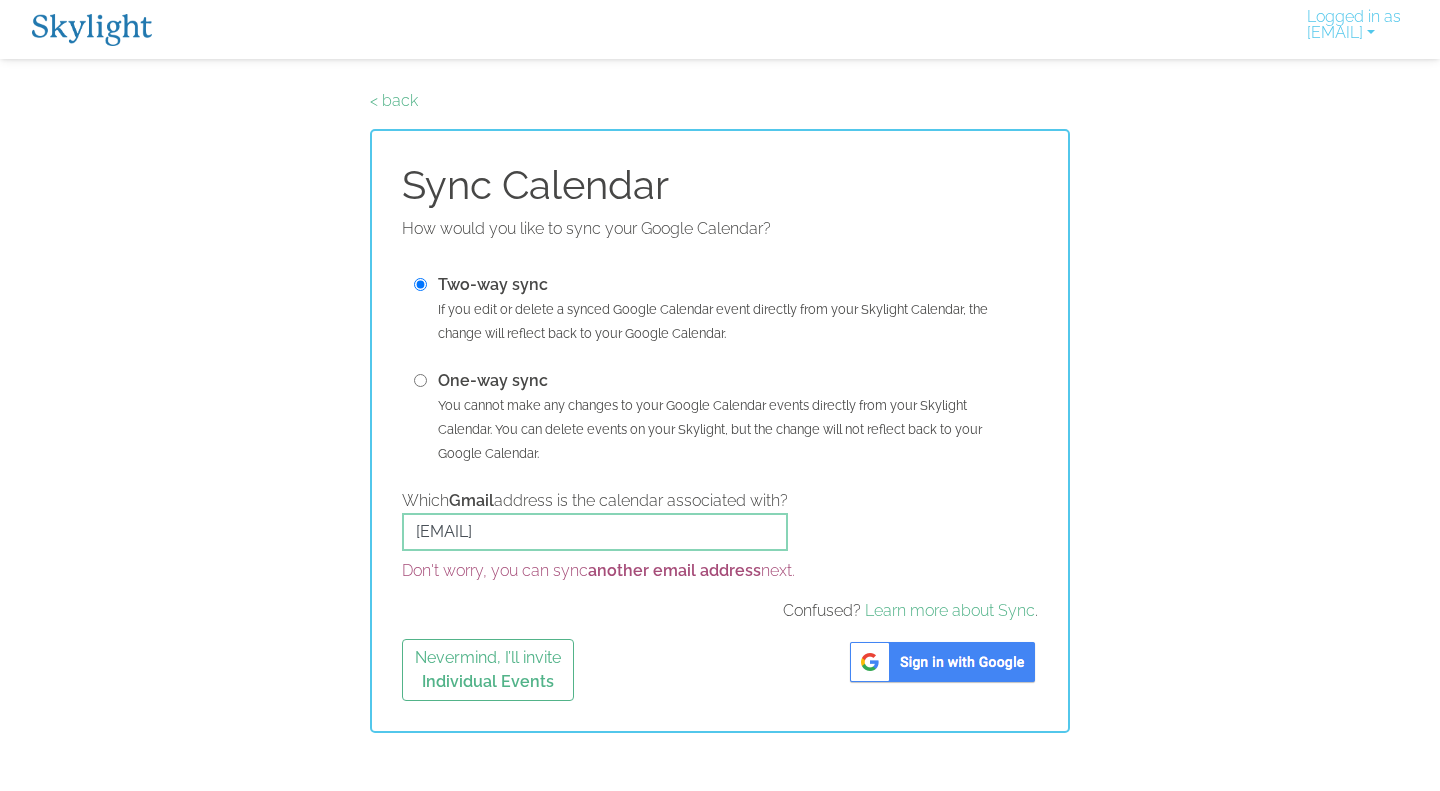 click at bounding box center (420, 380) 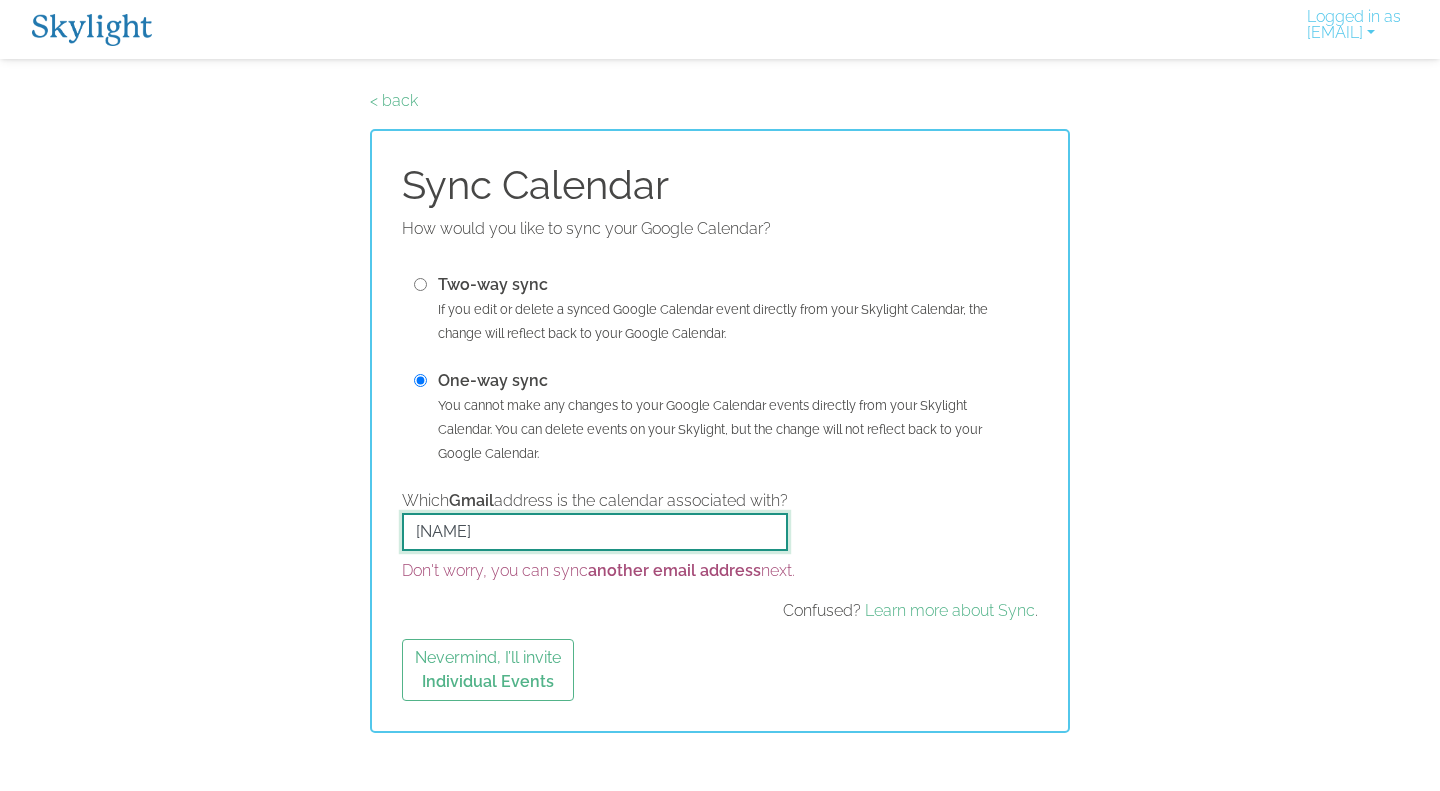 type on "Megan.jamison81@gmail.com" 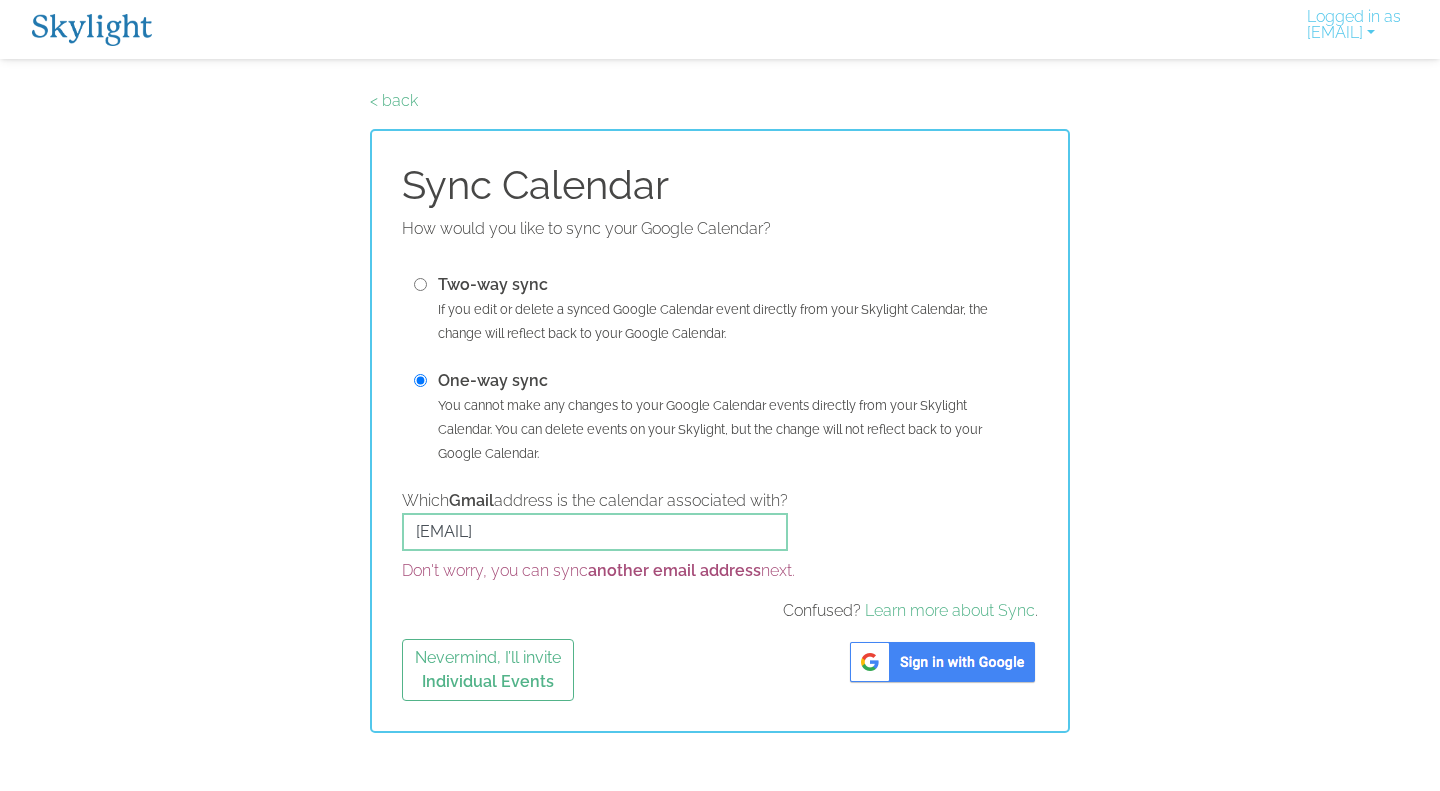 click at bounding box center (942, 662) 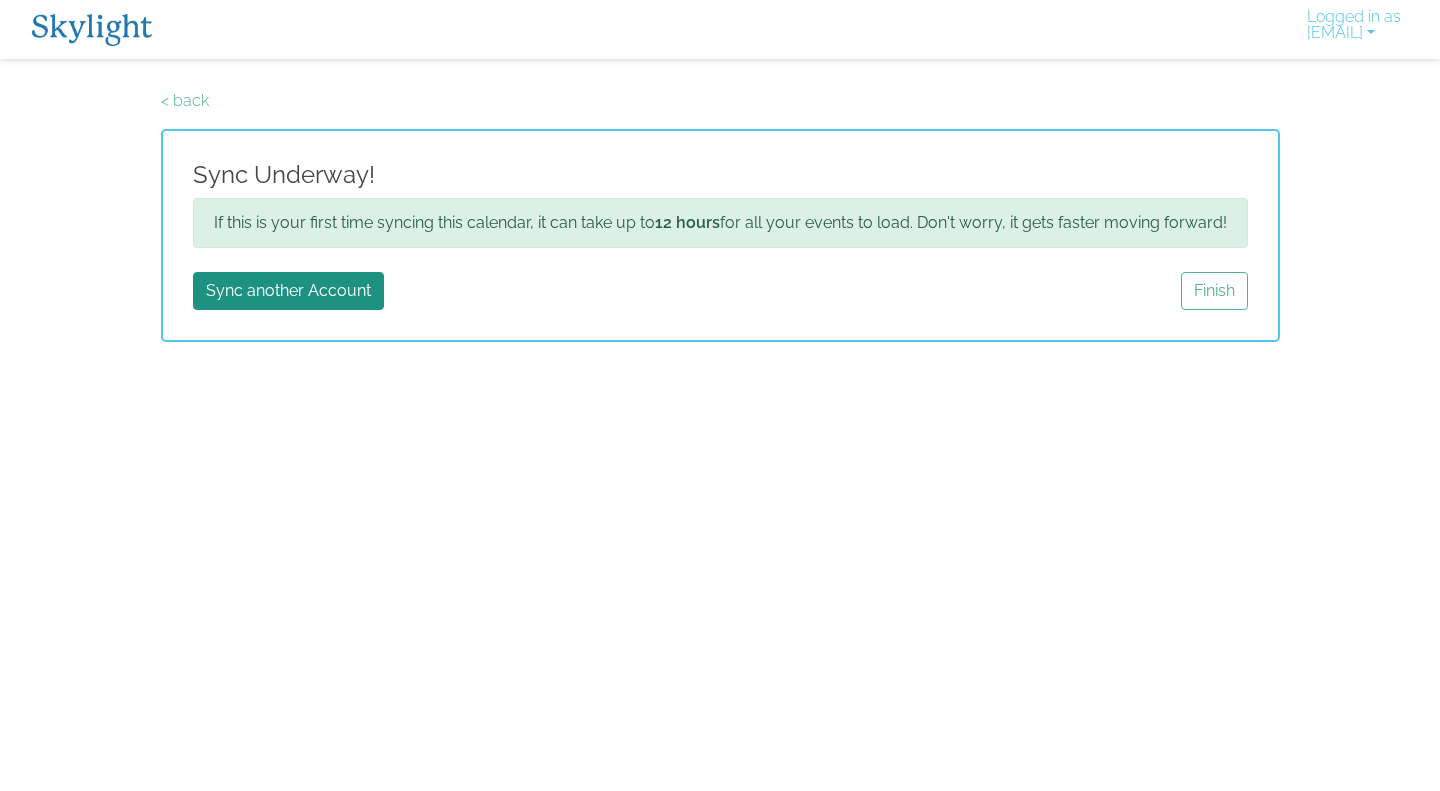 scroll, scrollTop: 0, scrollLeft: 0, axis: both 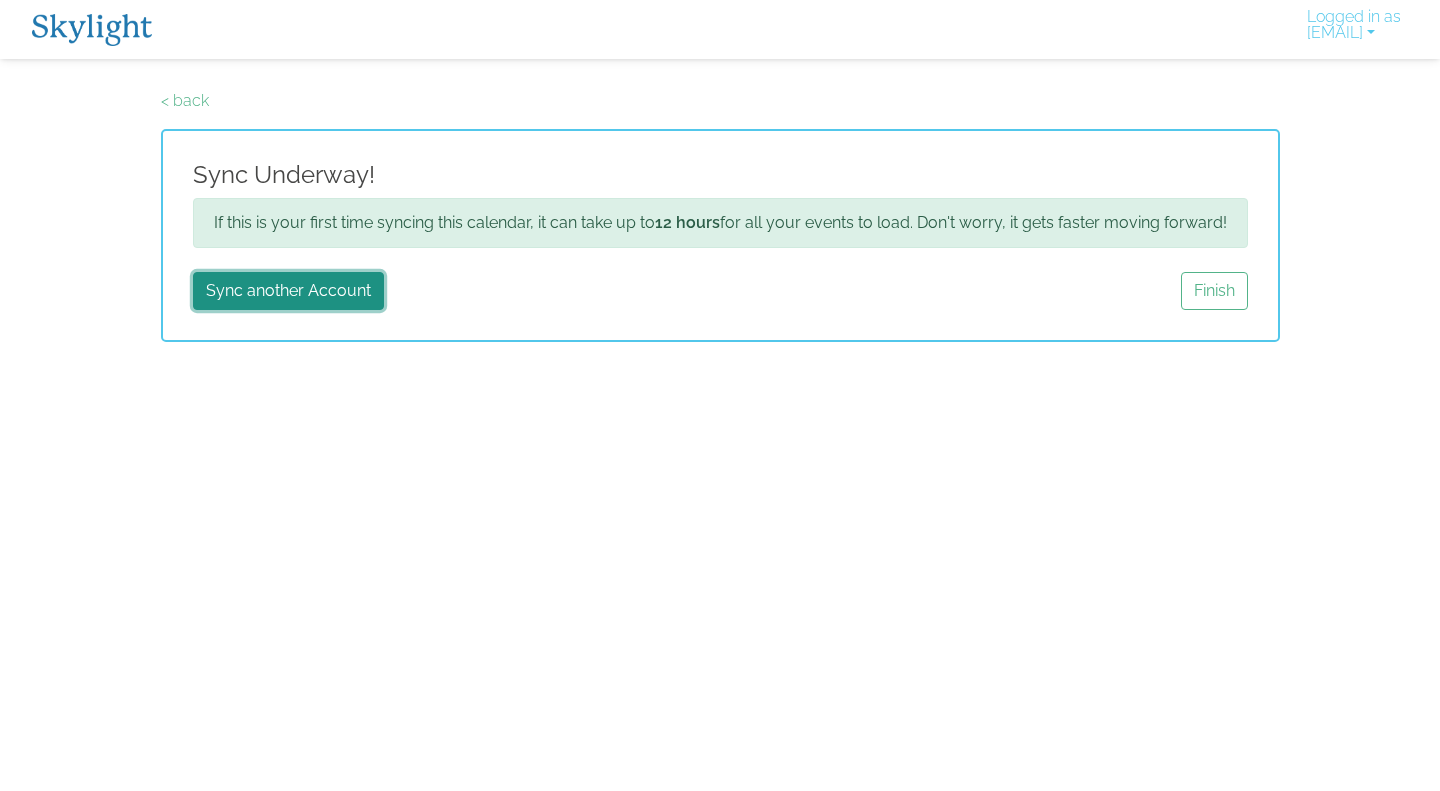 click on "Sync another Account" at bounding box center (288, 291) 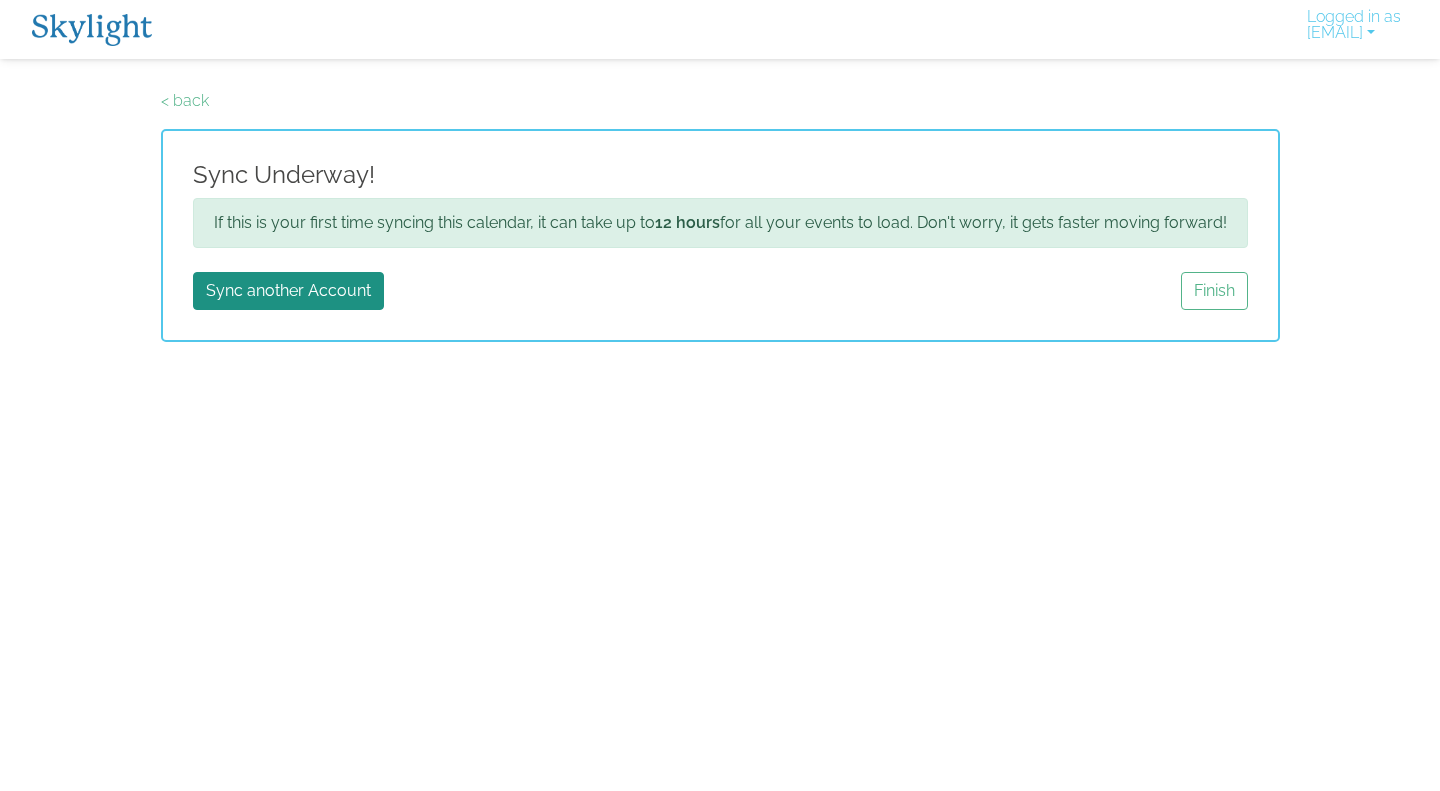 scroll, scrollTop: 0, scrollLeft: 0, axis: both 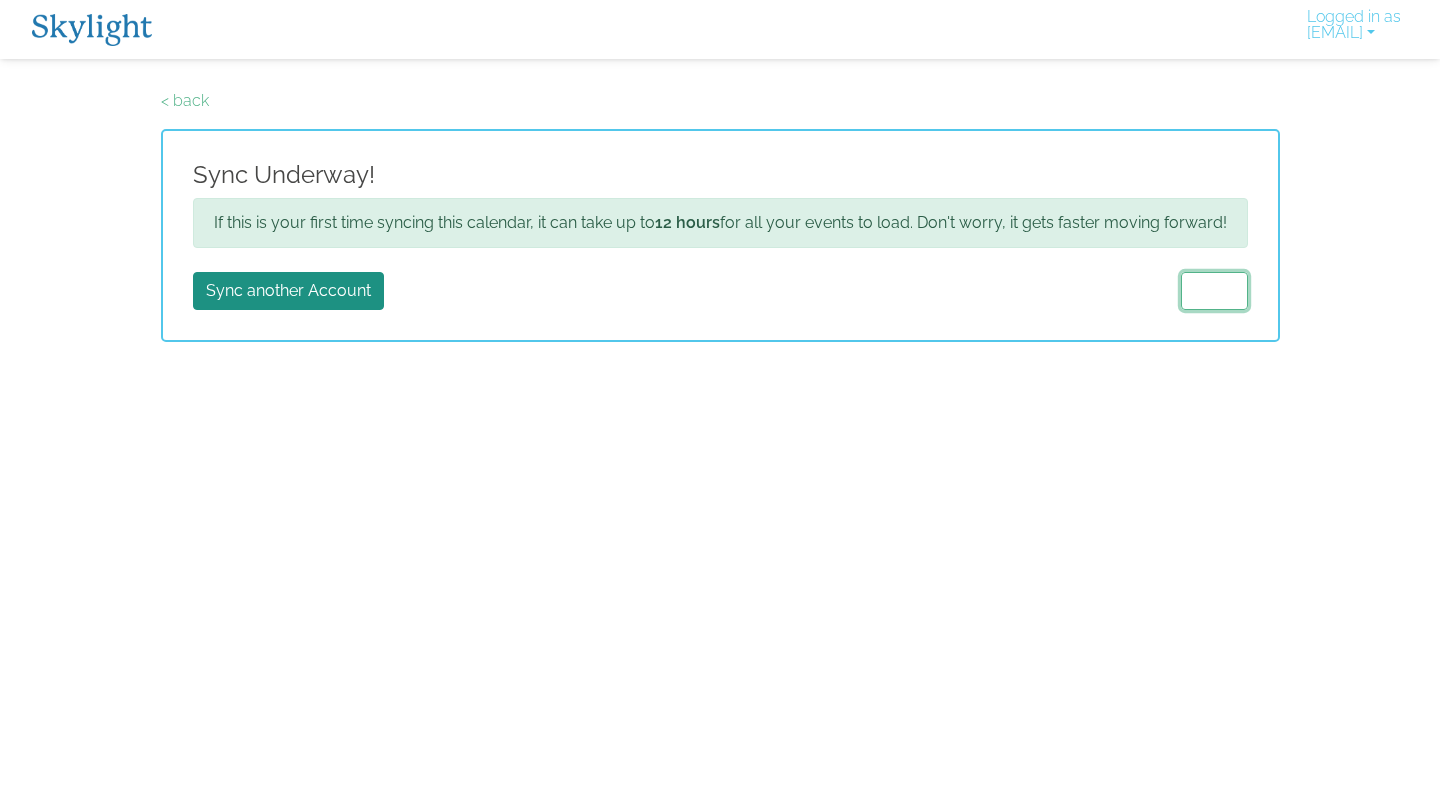 click on "Finish" at bounding box center [1214, 291] 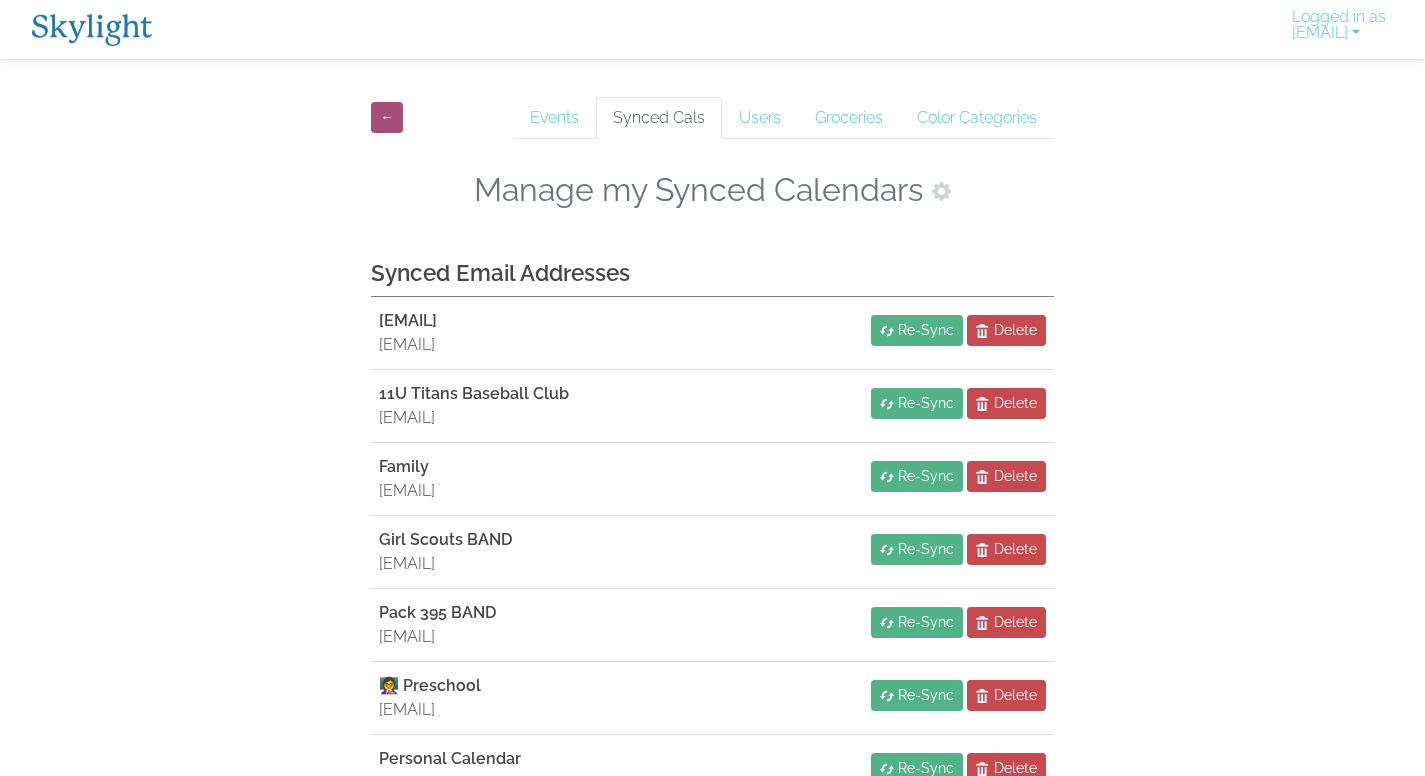scroll, scrollTop: 0, scrollLeft: 0, axis: both 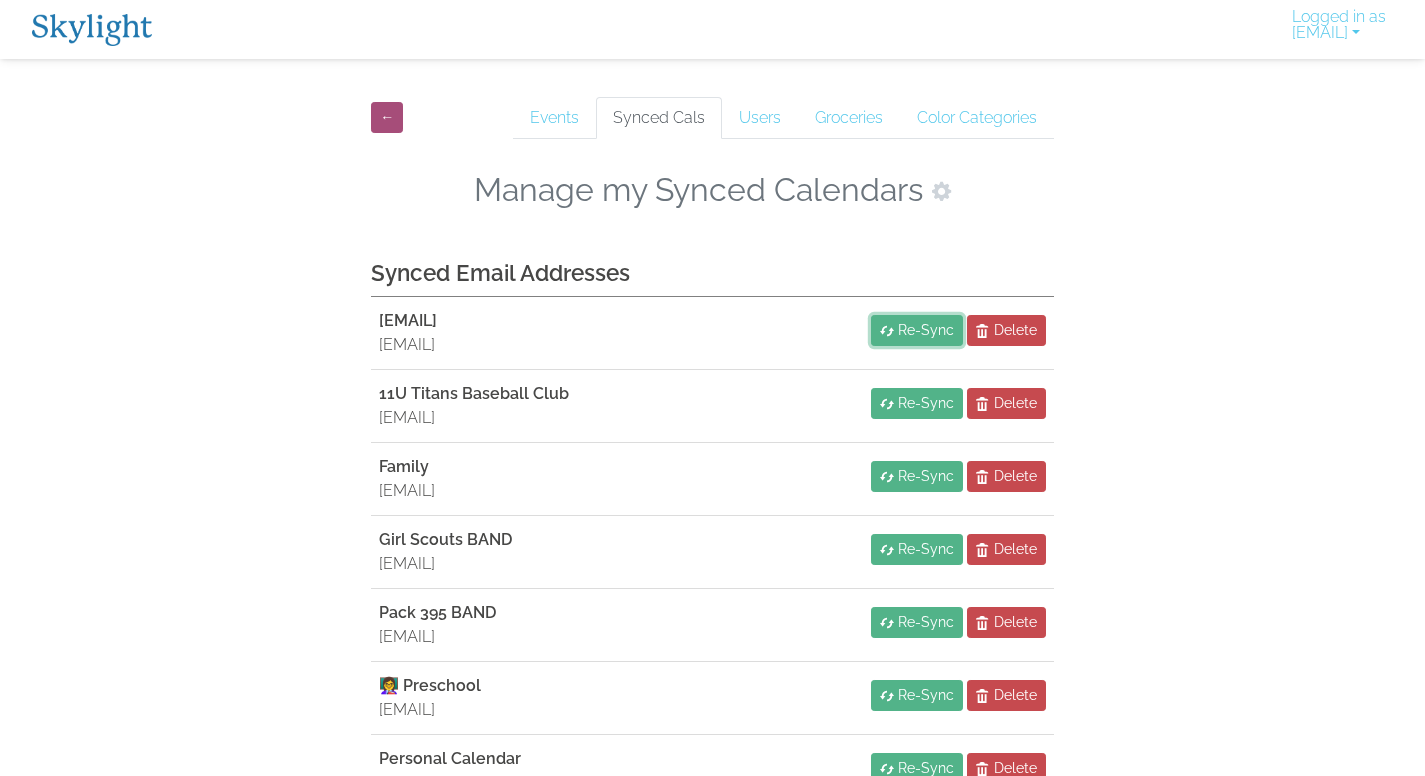click on "Re-Sync" at bounding box center [926, 330] 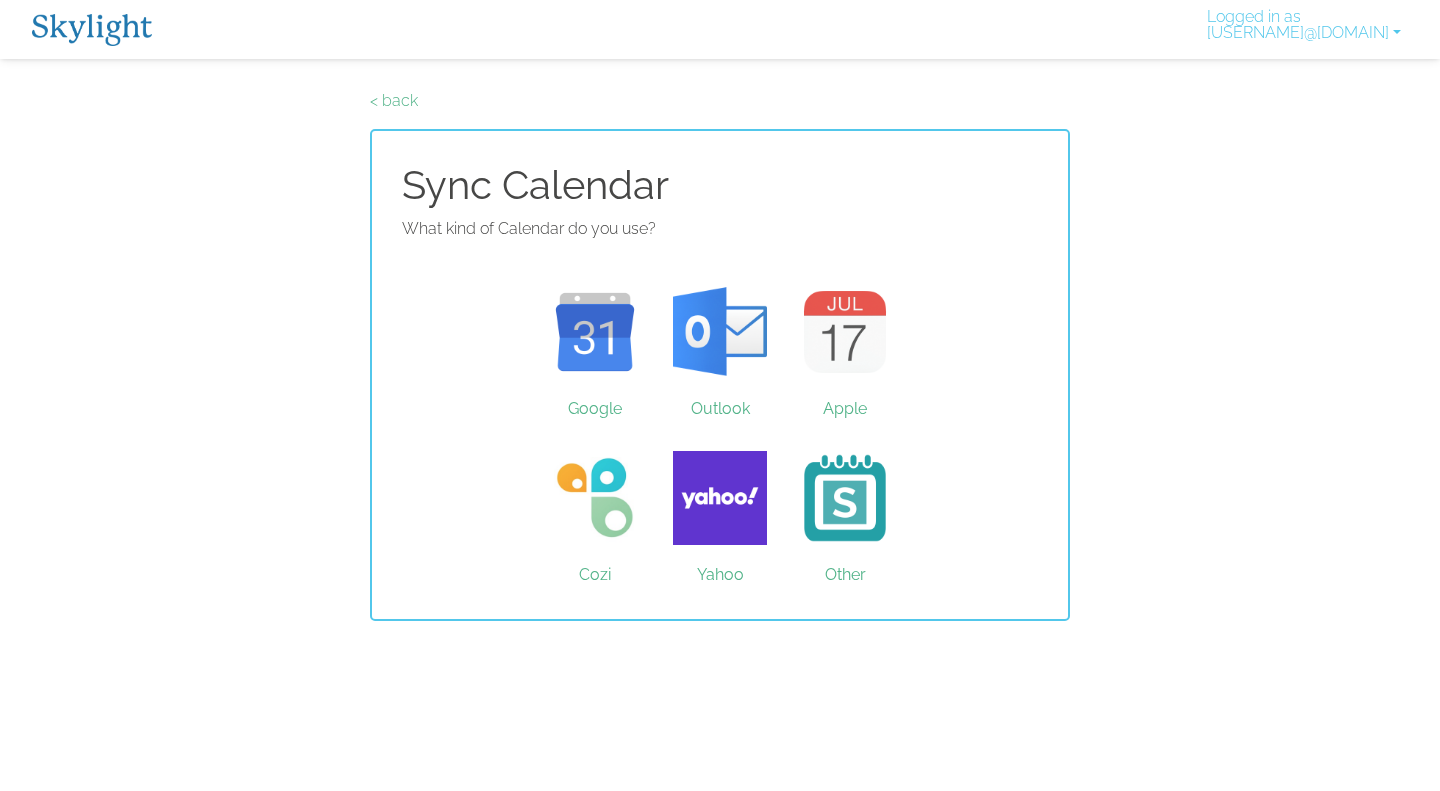 scroll, scrollTop: 0, scrollLeft: 0, axis: both 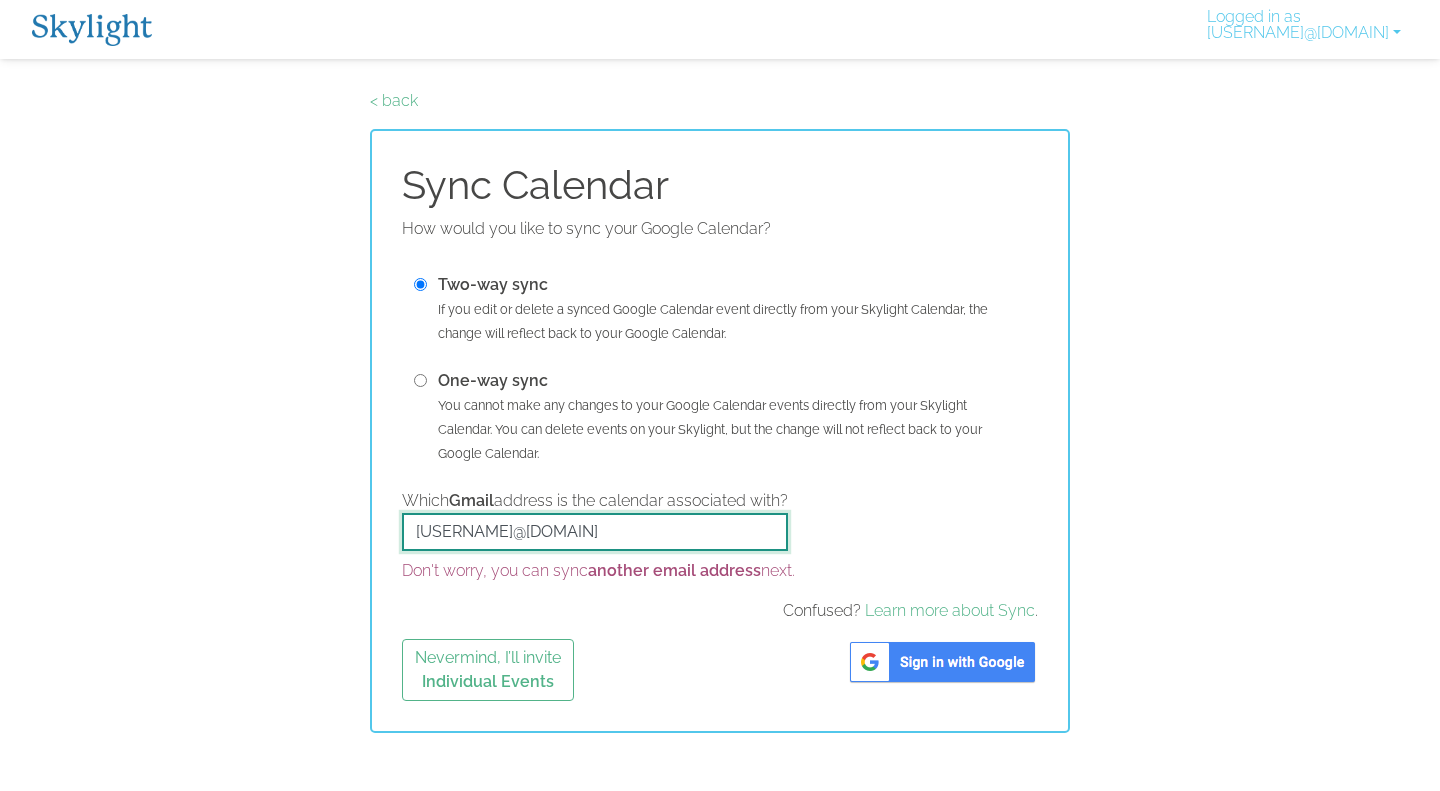drag, startPoint x: 647, startPoint y: 525, endPoint x: 262, endPoint y: 573, distance: 387.98068 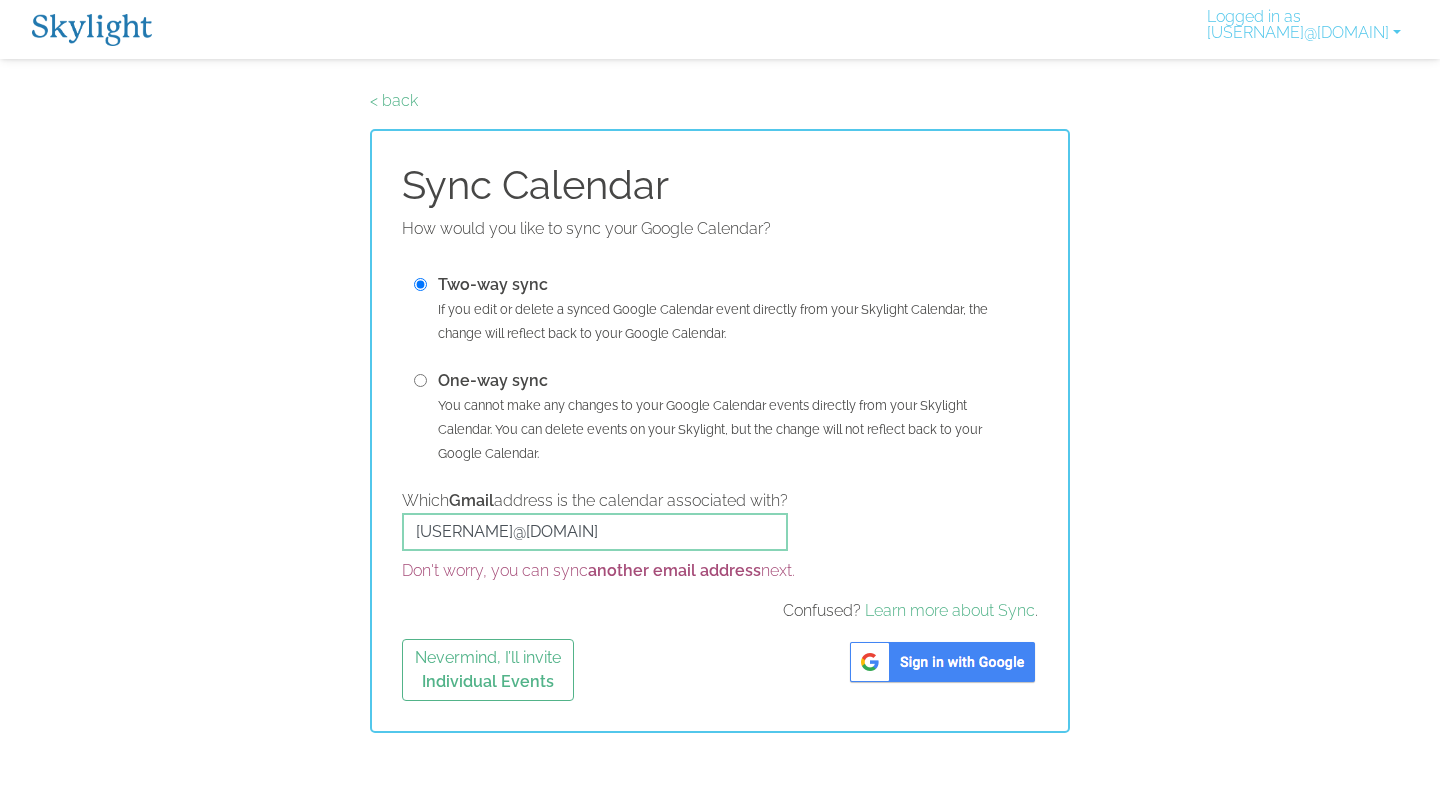 click on "< back Sync Calendar How would you like to sync your Google Calendar? Two-way sync If you edit or delete a synced Google Calendar event directly from your Skylight Calendar, the change will reflect back to your Google Calendar. One-way sync You cannot make any changes to your Google Calendar events directly from your Skylight Calendar. You can delete events on your Skylight, but the change will not reflect back to your Google Calendar. Which  Gmail  address is the calendar associated with? adam.jamison@hotmail.com Don't worry, you can sync  another email address  next. Confused?   Learn more about Sync . Nevermind, I’ll invite  Individual Events" at bounding box center [720, 411] 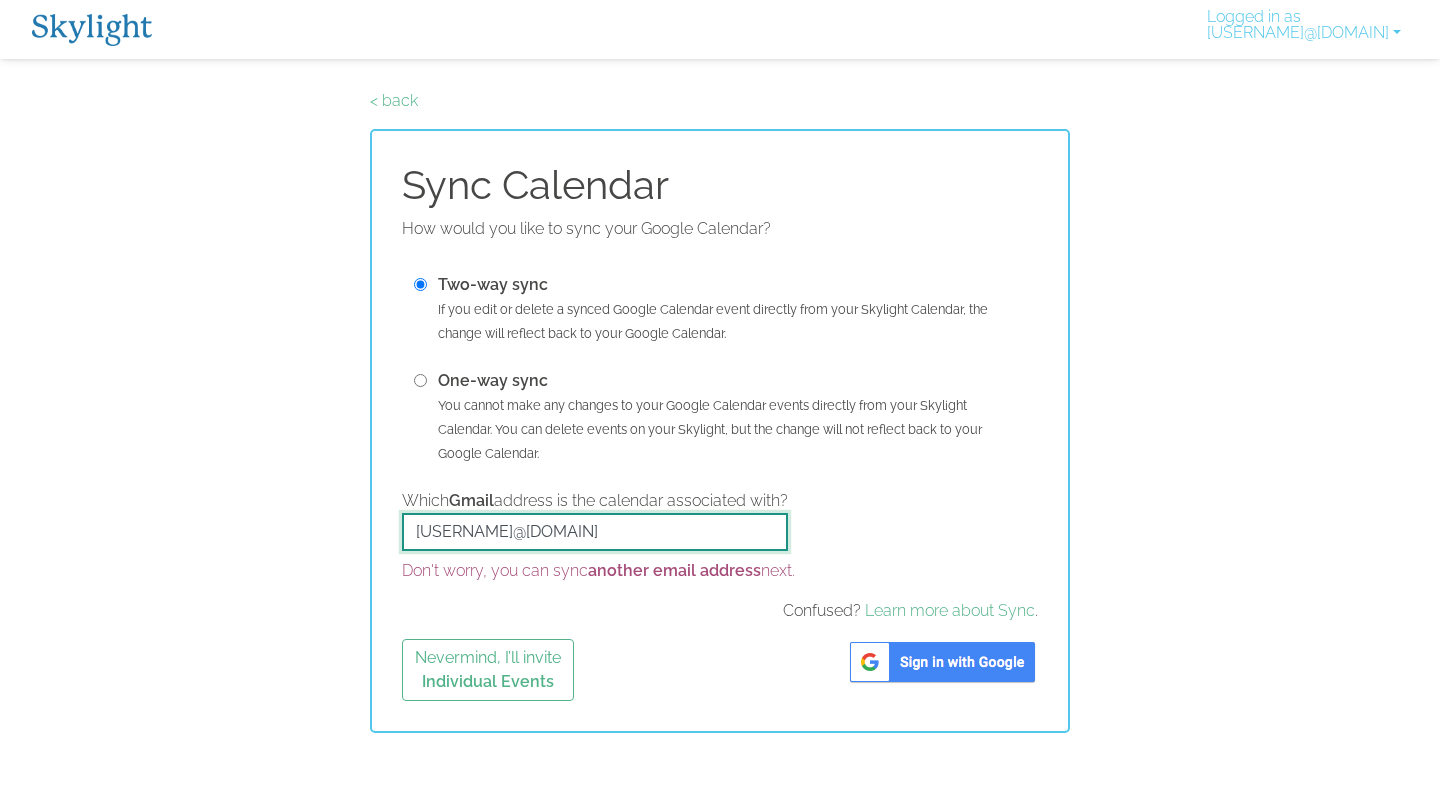 click on "adam.jamison@hotmail.com" at bounding box center (595, 532) 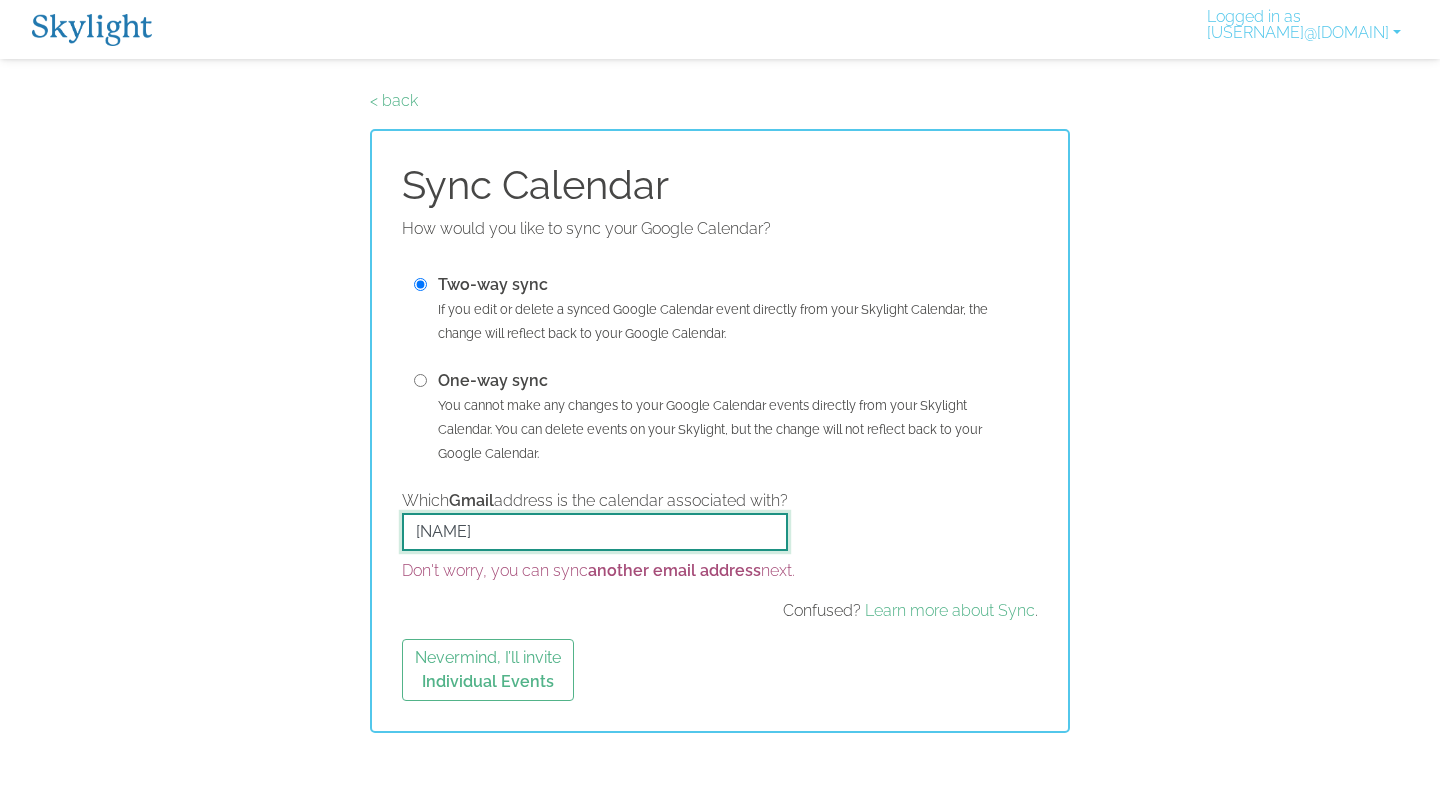 type on "Megan.jamison81@gmail.com" 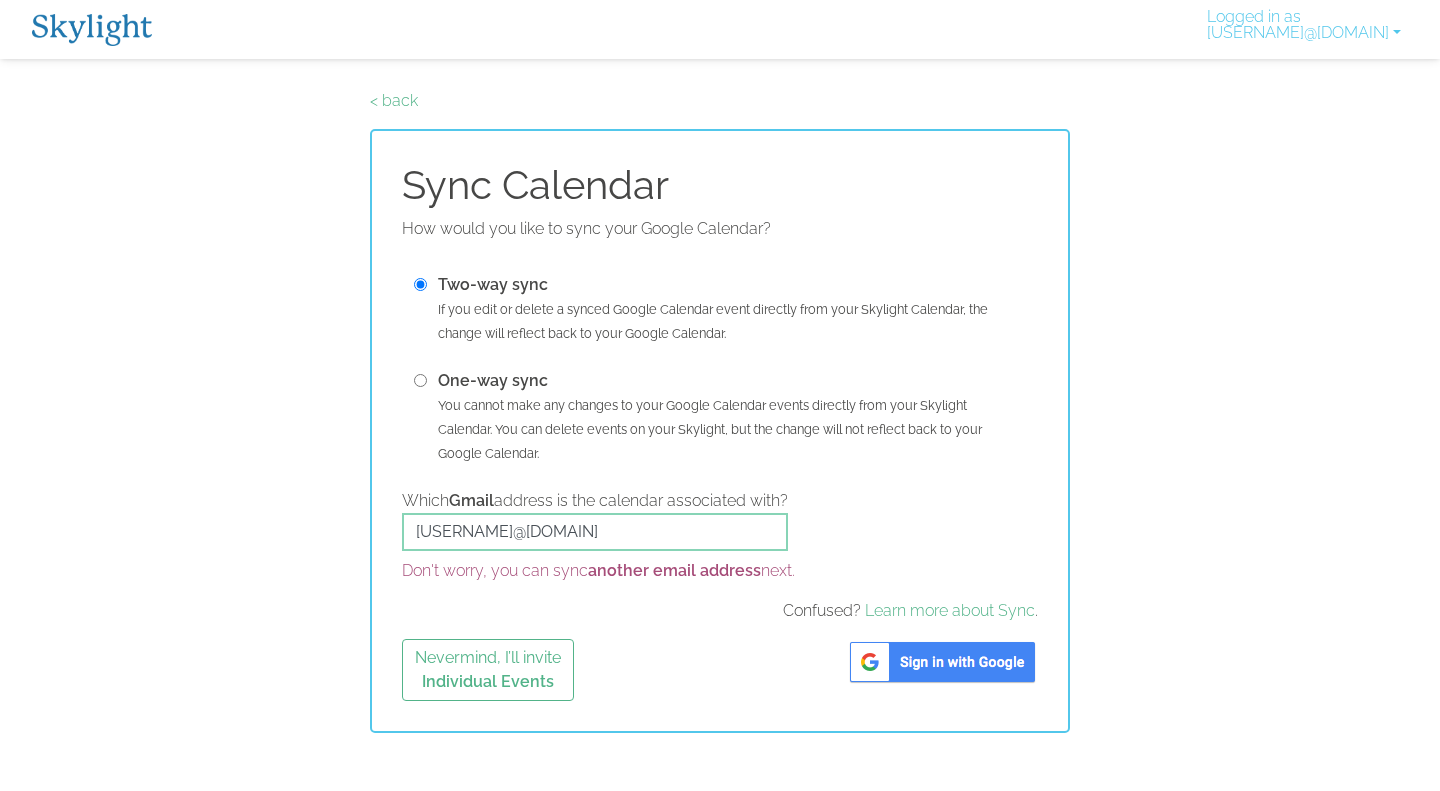 click at bounding box center [942, 662] 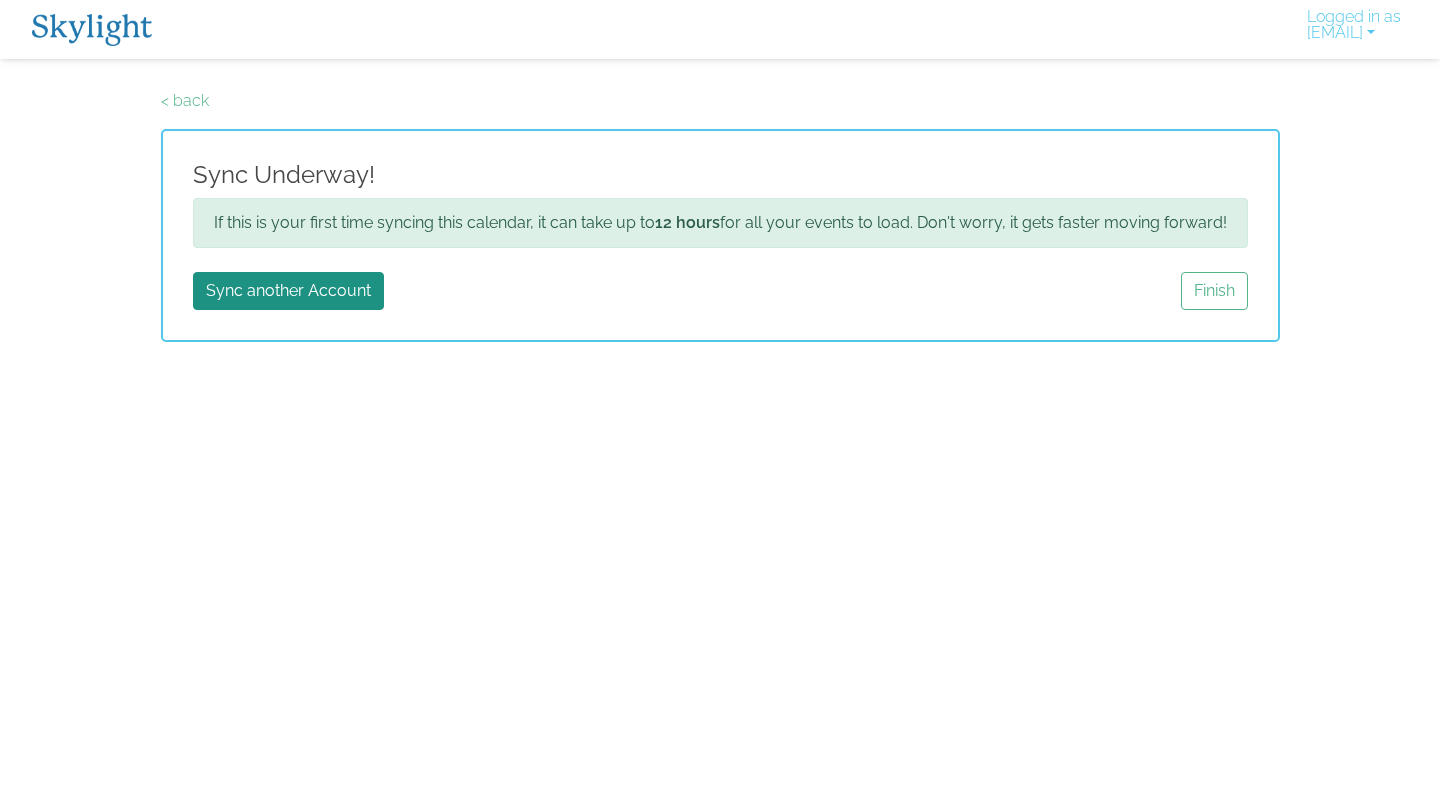 scroll, scrollTop: 0, scrollLeft: 0, axis: both 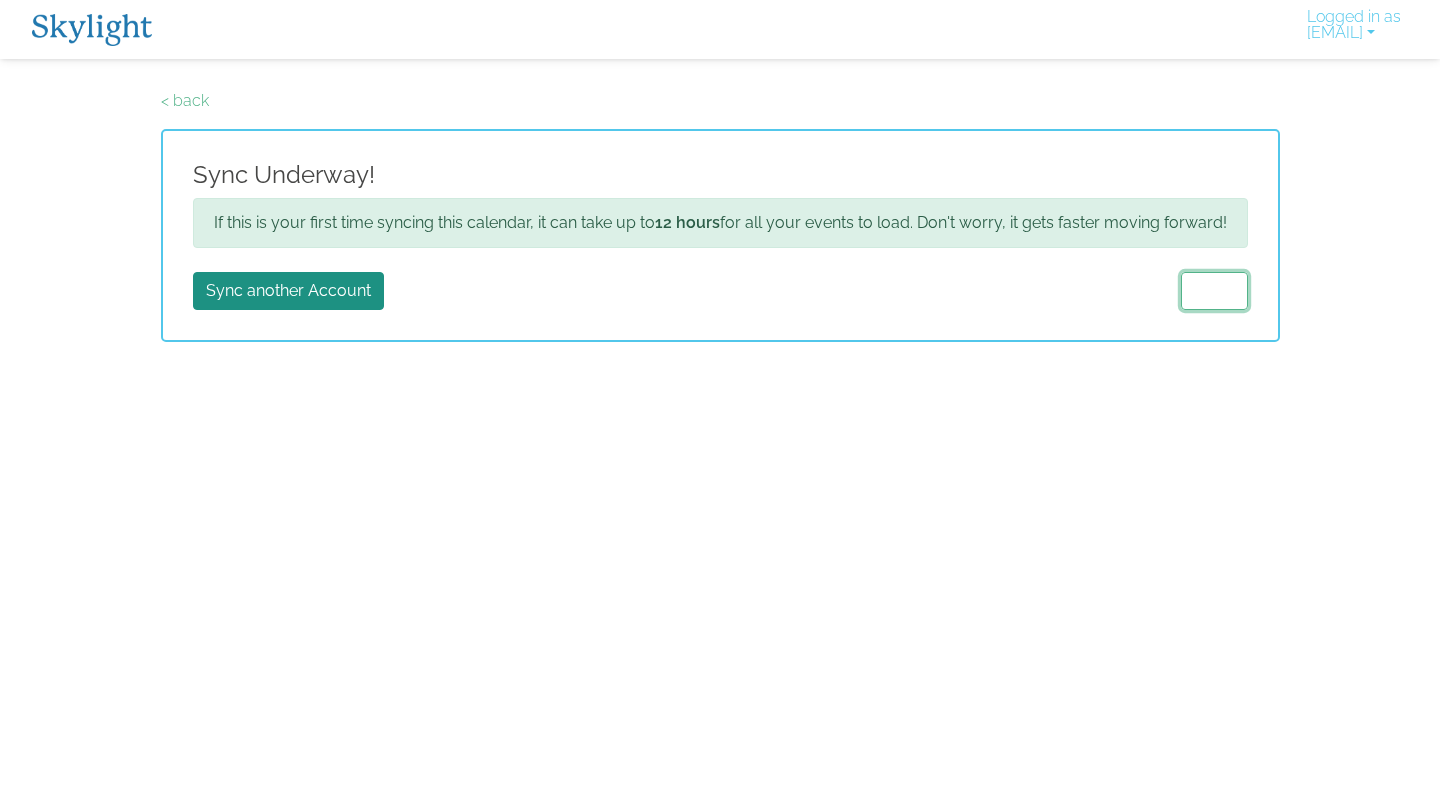 click on "Finish" at bounding box center [1214, 291] 